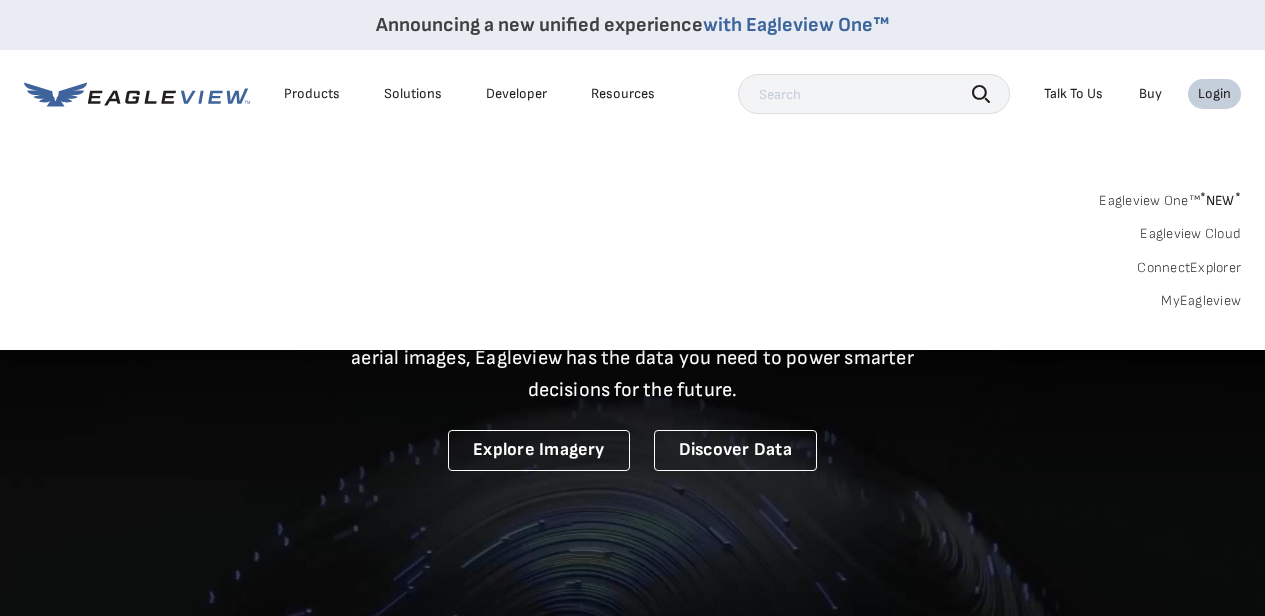 scroll, scrollTop: 0, scrollLeft: 0, axis: both 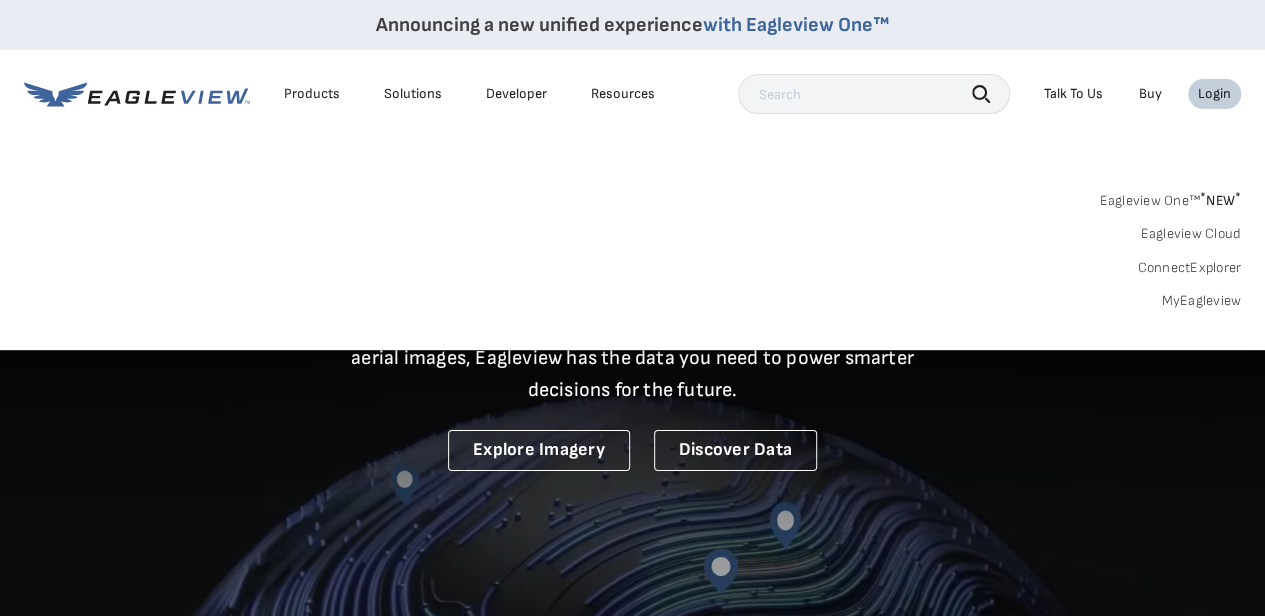 click on "Eagleview One™  * NEW *" at bounding box center (1170, 197) 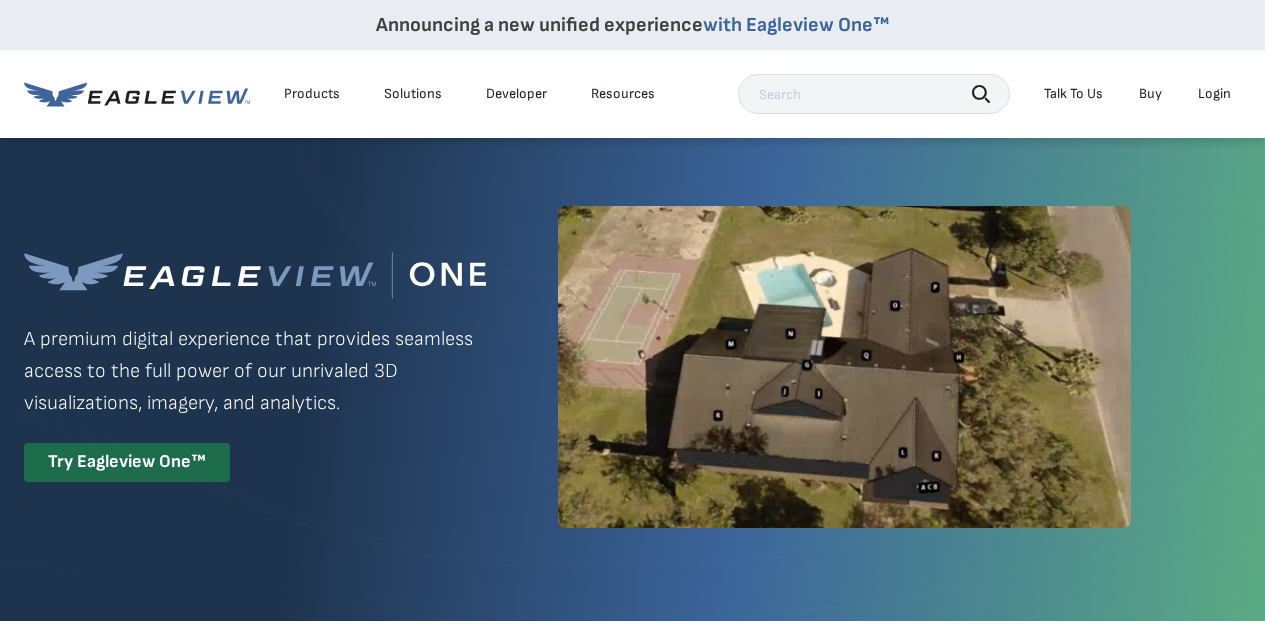 scroll, scrollTop: 0, scrollLeft: 0, axis: both 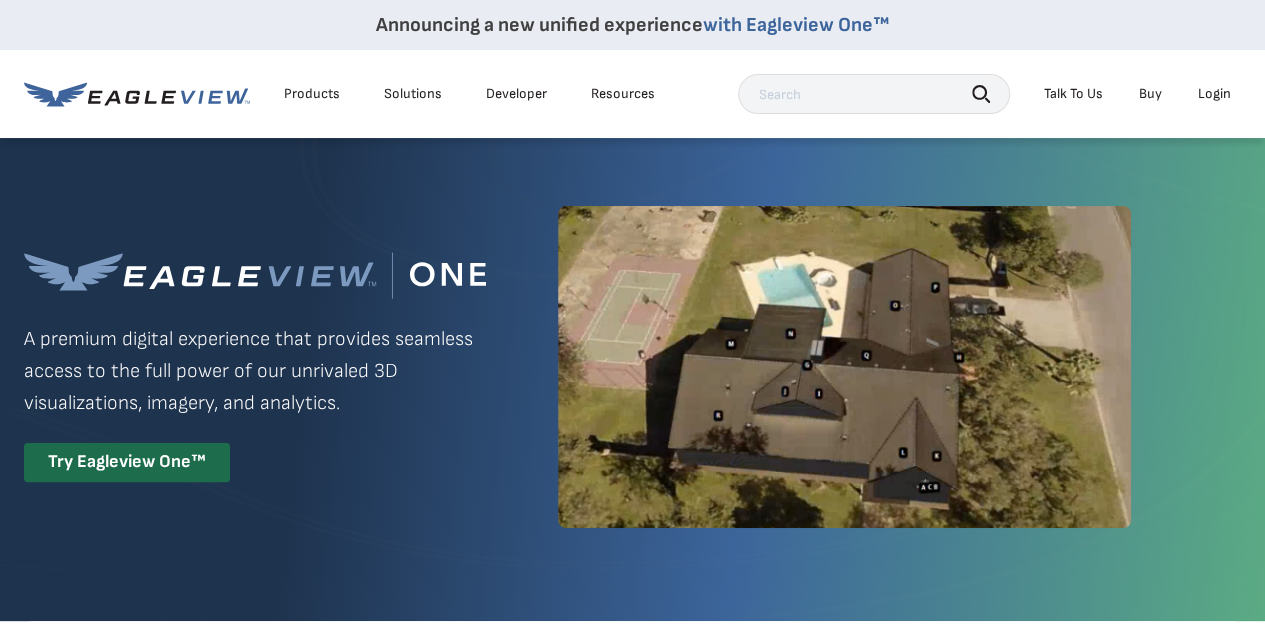 click on "Login" at bounding box center [1214, 94] 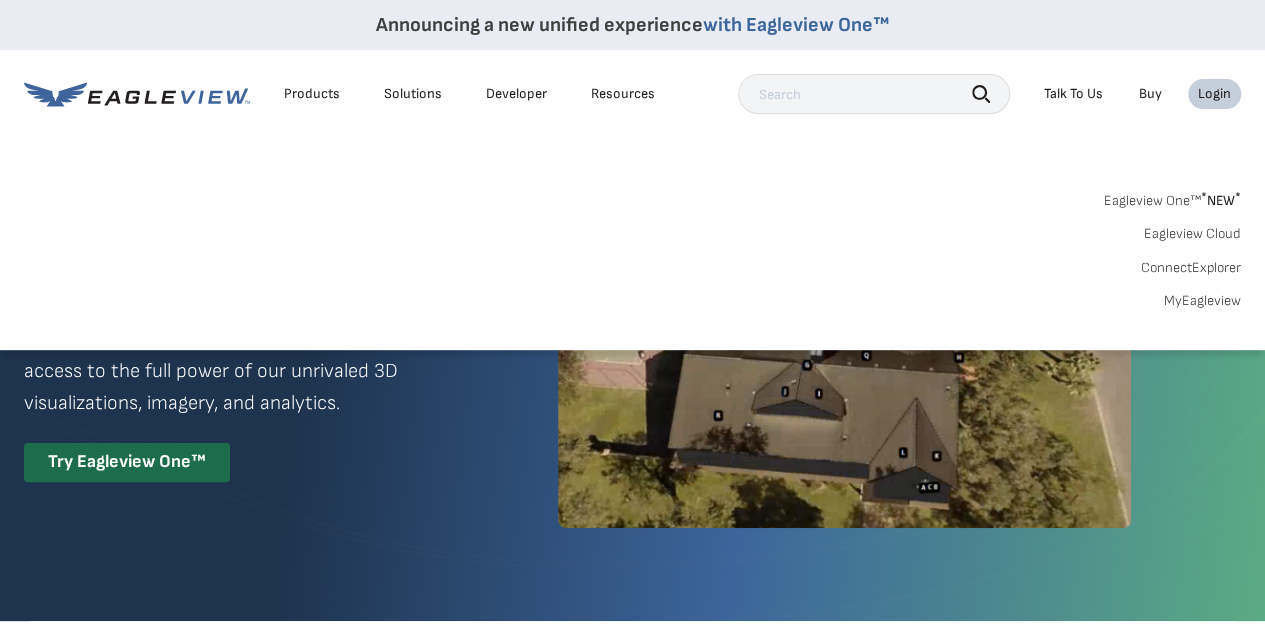 click on "MyEagleview" at bounding box center [1202, 301] 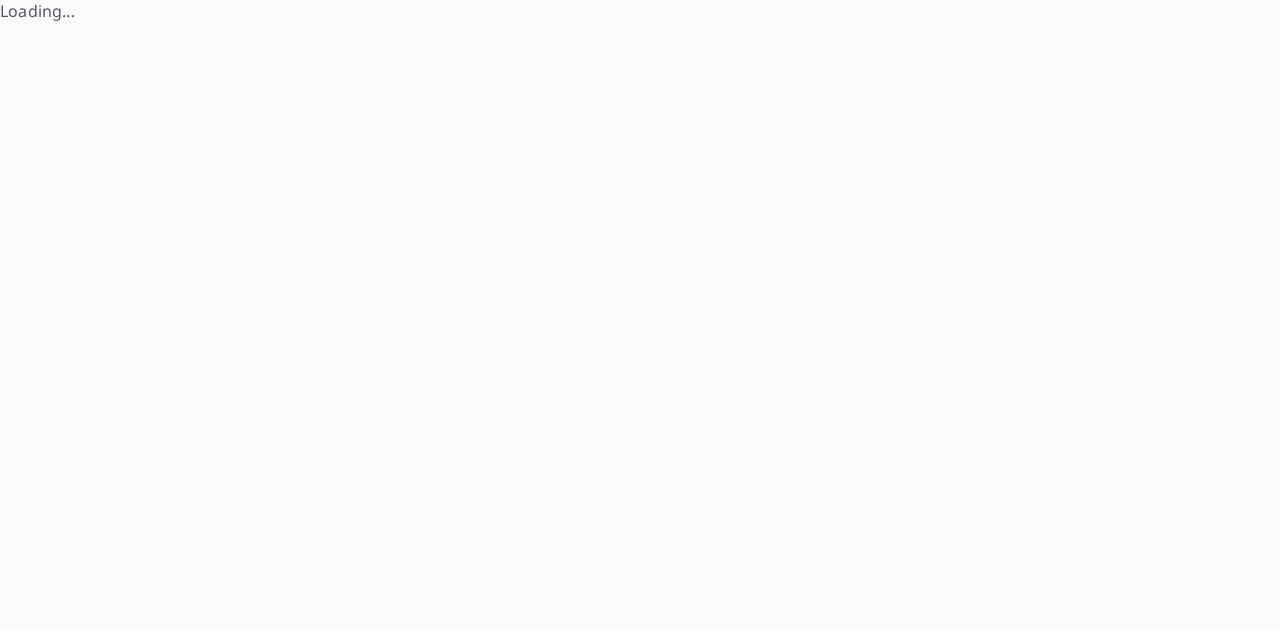 scroll, scrollTop: 0, scrollLeft: 0, axis: both 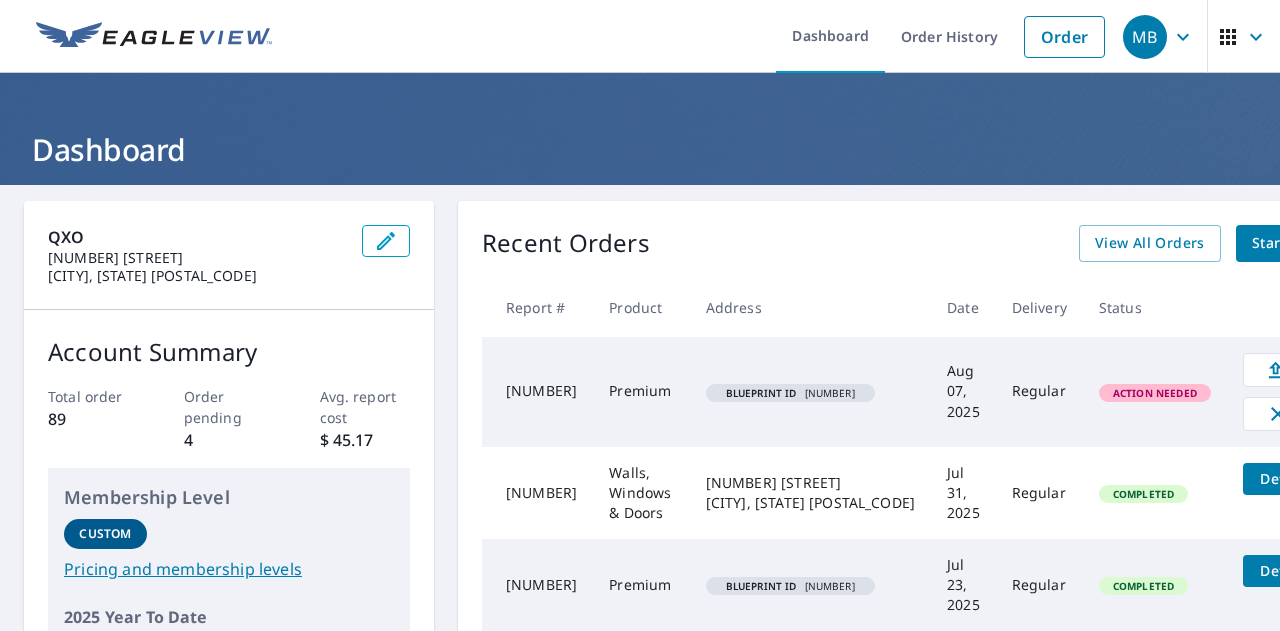 click on "Action Needed" at bounding box center [1155, 393] 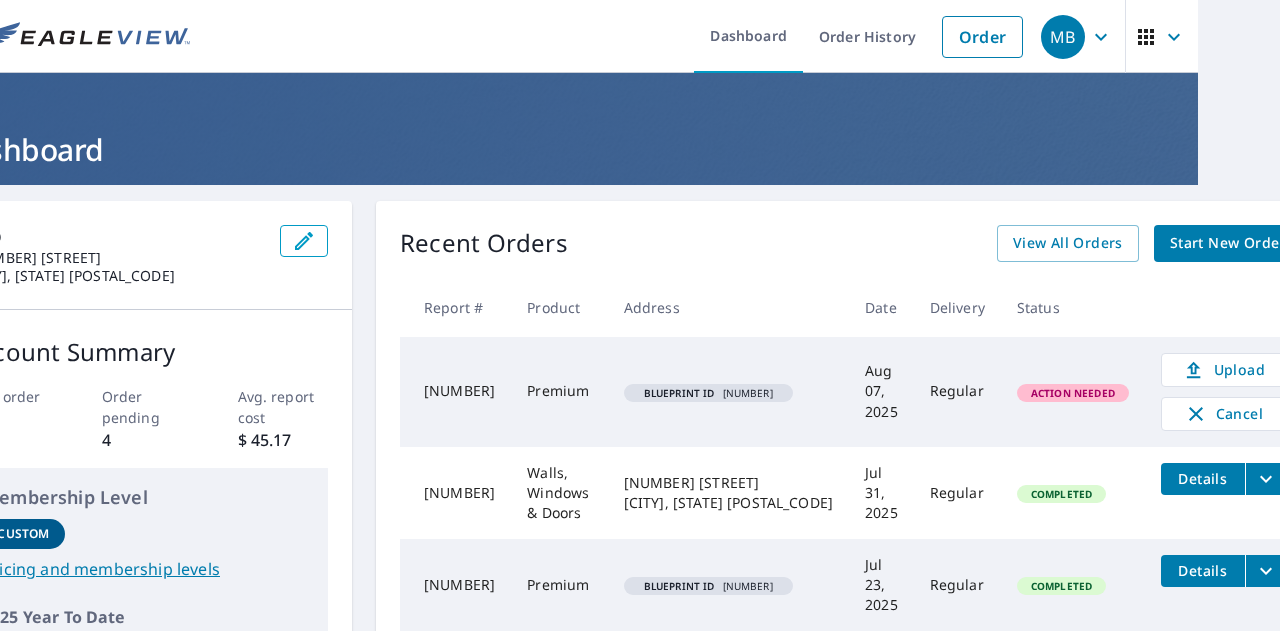 scroll, scrollTop: 0, scrollLeft: 80, axis: horizontal 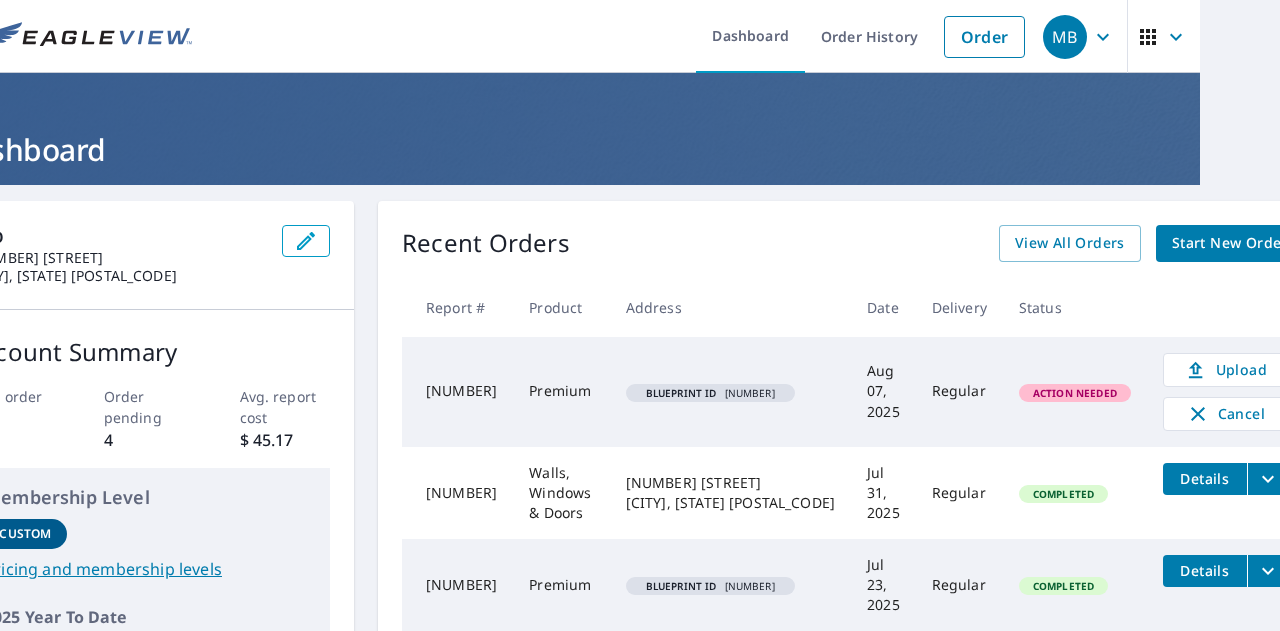 click on "Premium" at bounding box center (561, 392) 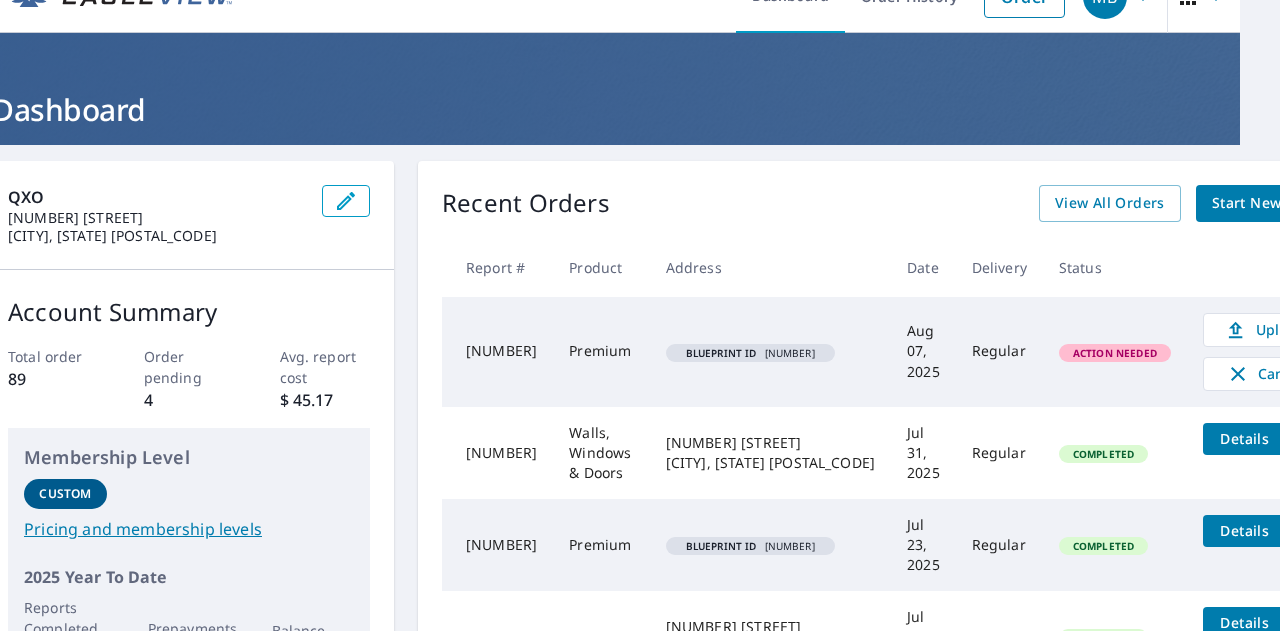 scroll, scrollTop: 40, scrollLeft: 88, axis: both 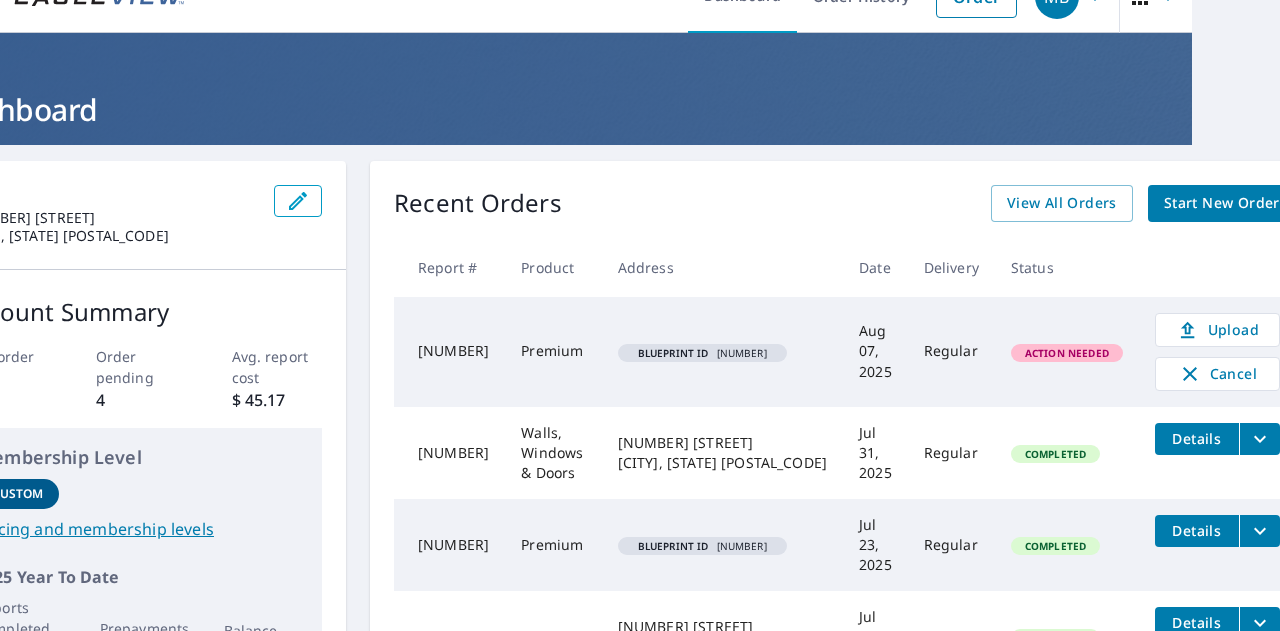 click on "[NUMBER]" at bounding box center [449, 453] 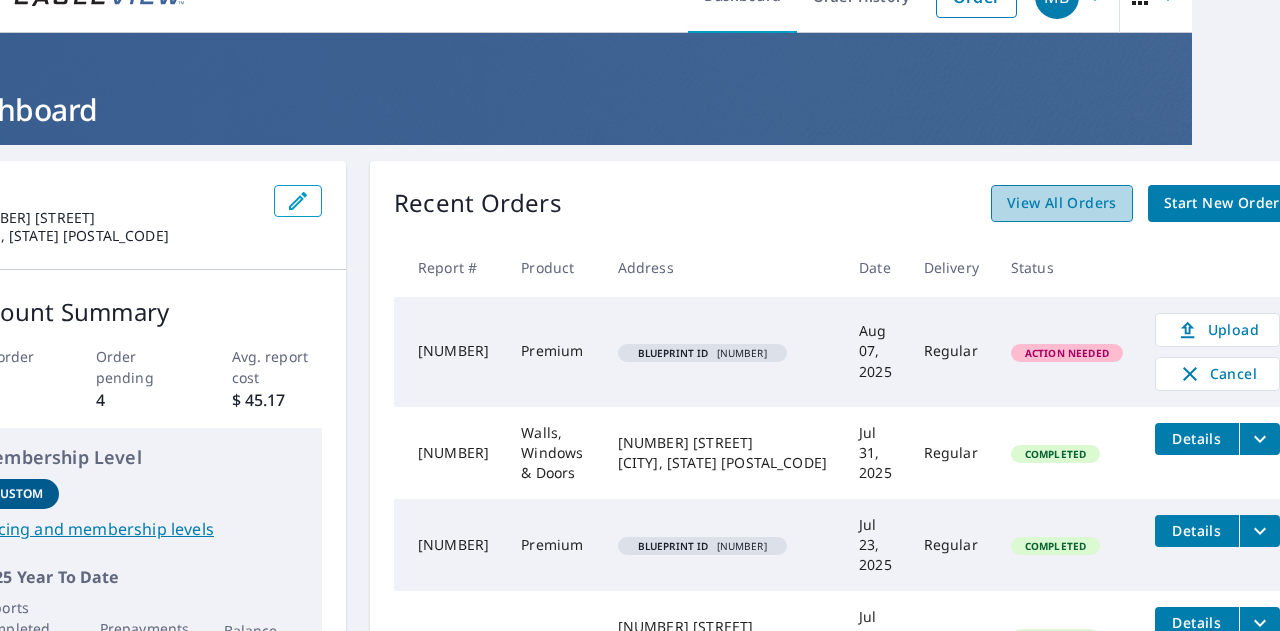 click on "View All Orders" at bounding box center [1062, 203] 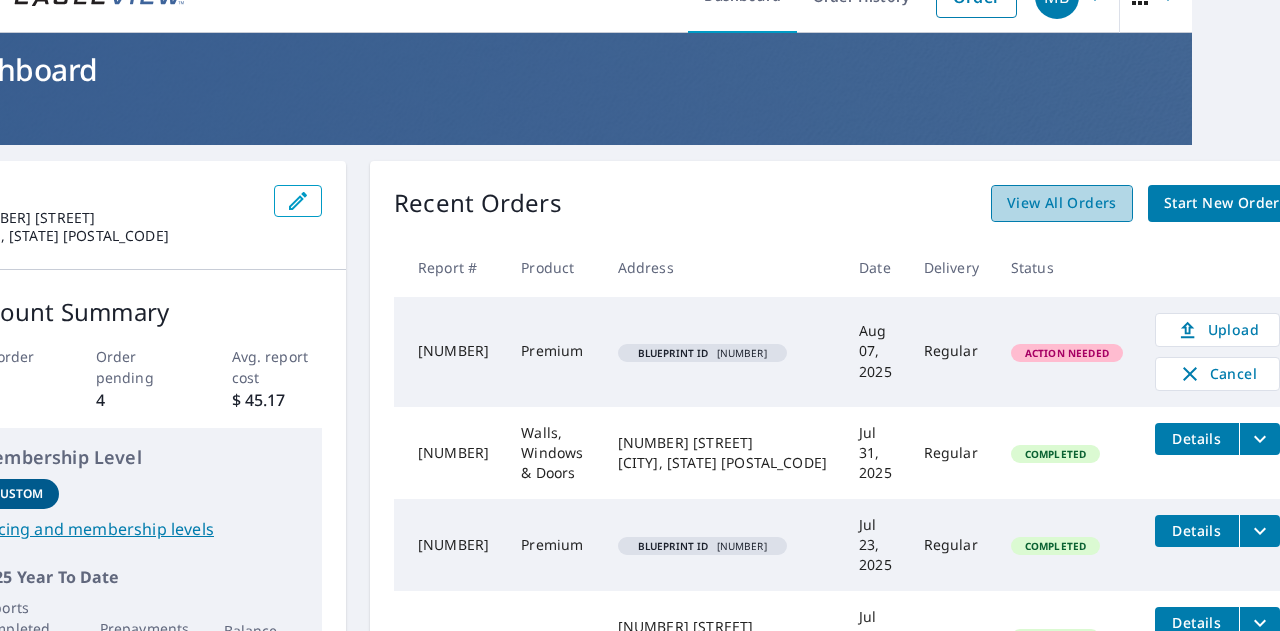 scroll, scrollTop: 40, scrollLeft: 0, axis: vertical 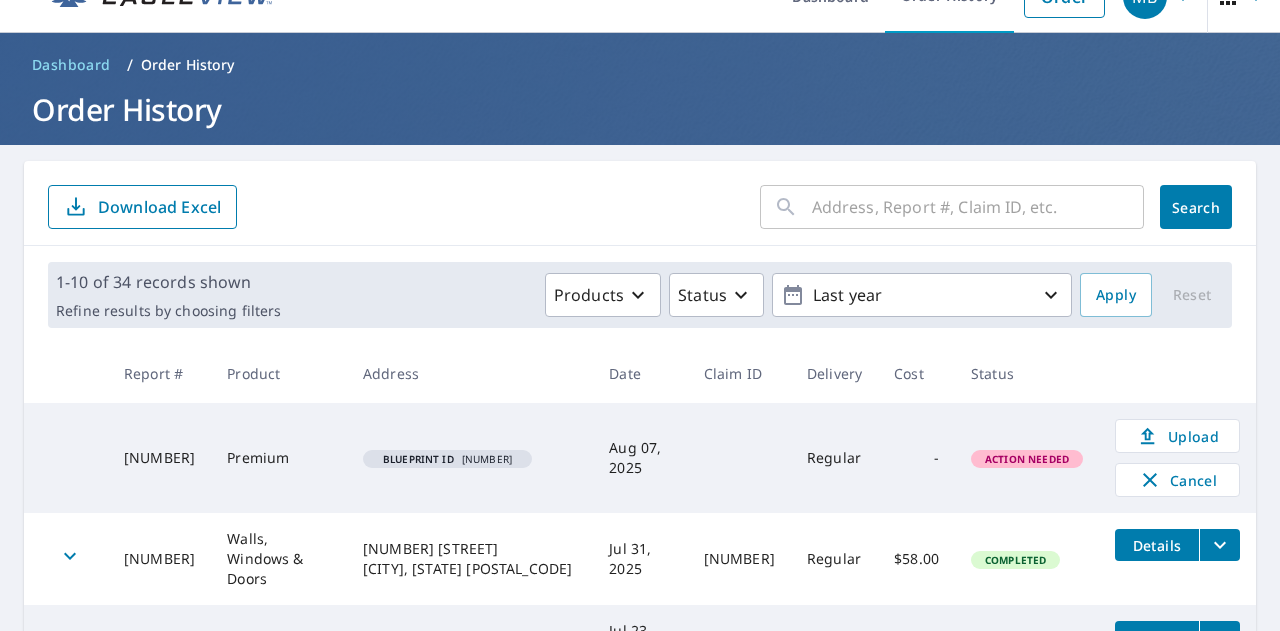 click on "Blueprint ID" at bounding box center (418, 459) 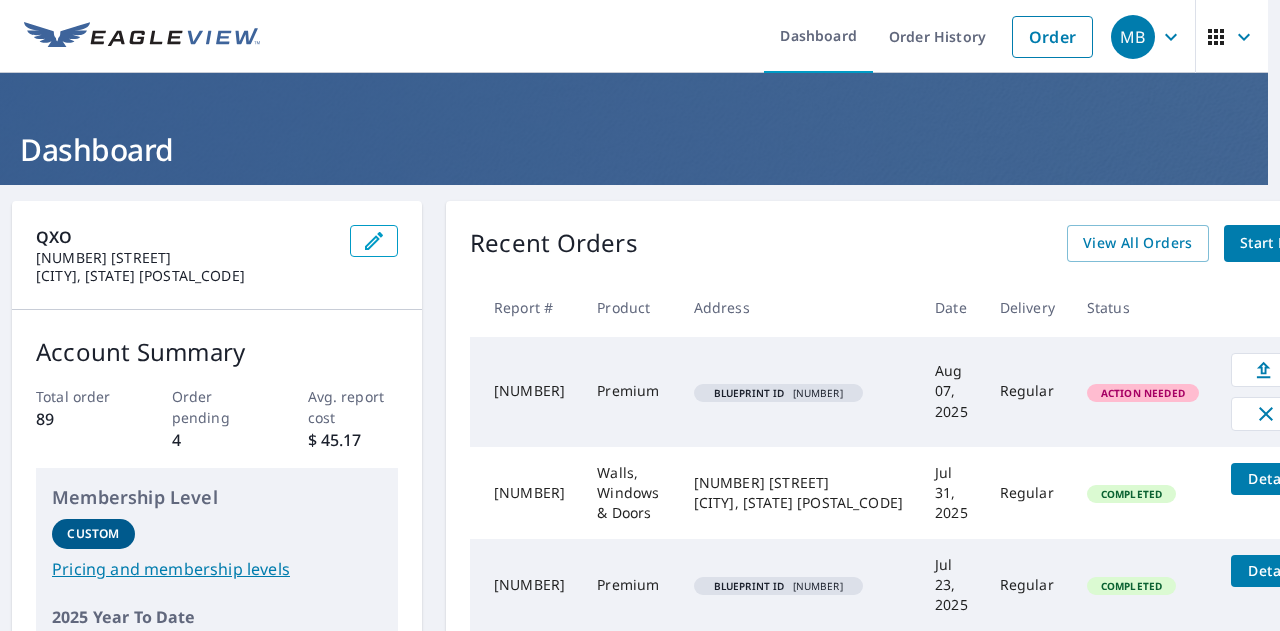 scroll, scrollTop: 0, scrollLeft: 0, axis: both 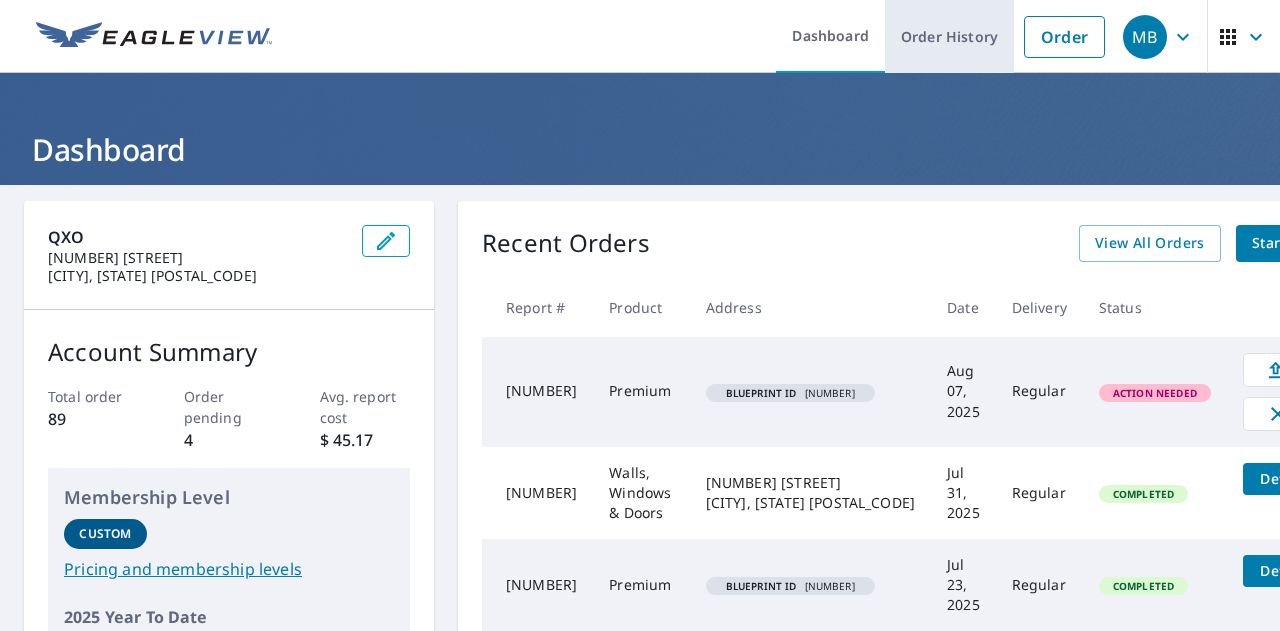 click on "Order History" at bounding box center [949, 36] 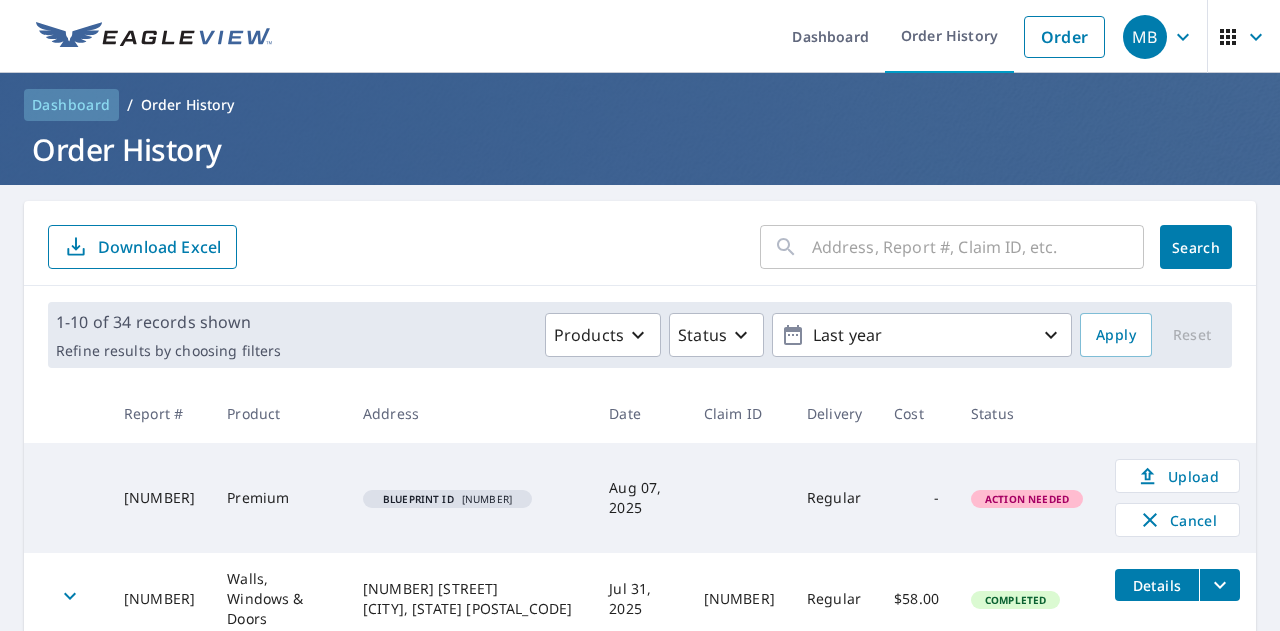 click on "Dashboard" at bounding box center (71, 105) 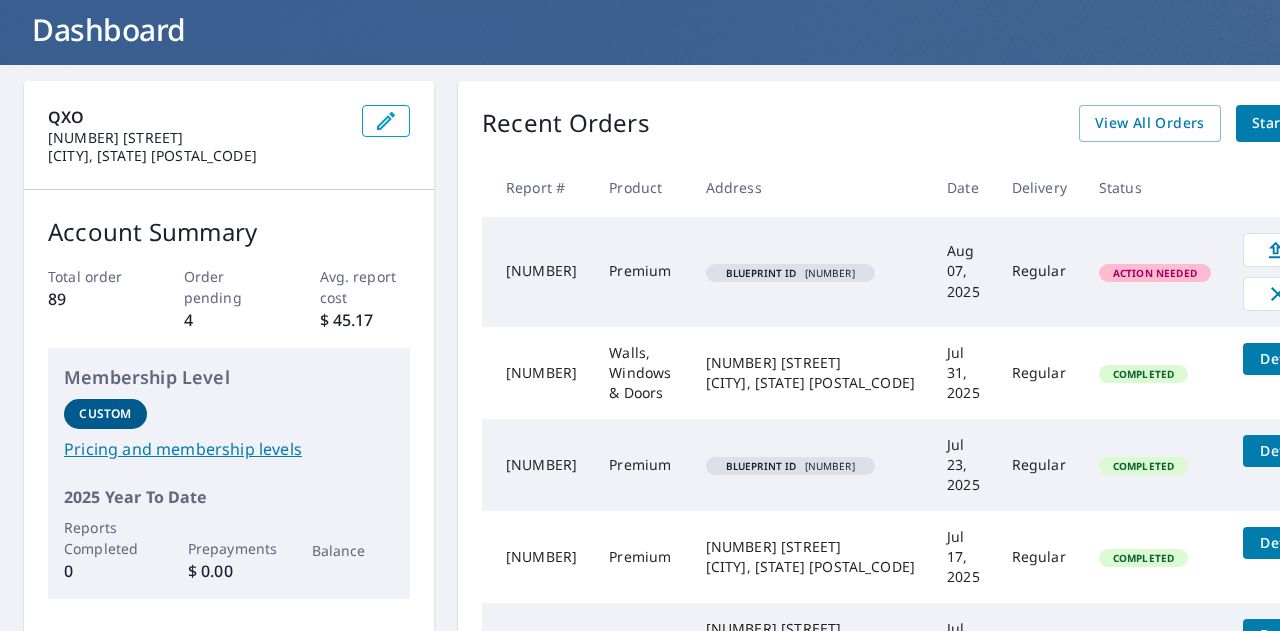 scroll, scrollTop: 98, scrollLeft: 0, axis: vertical 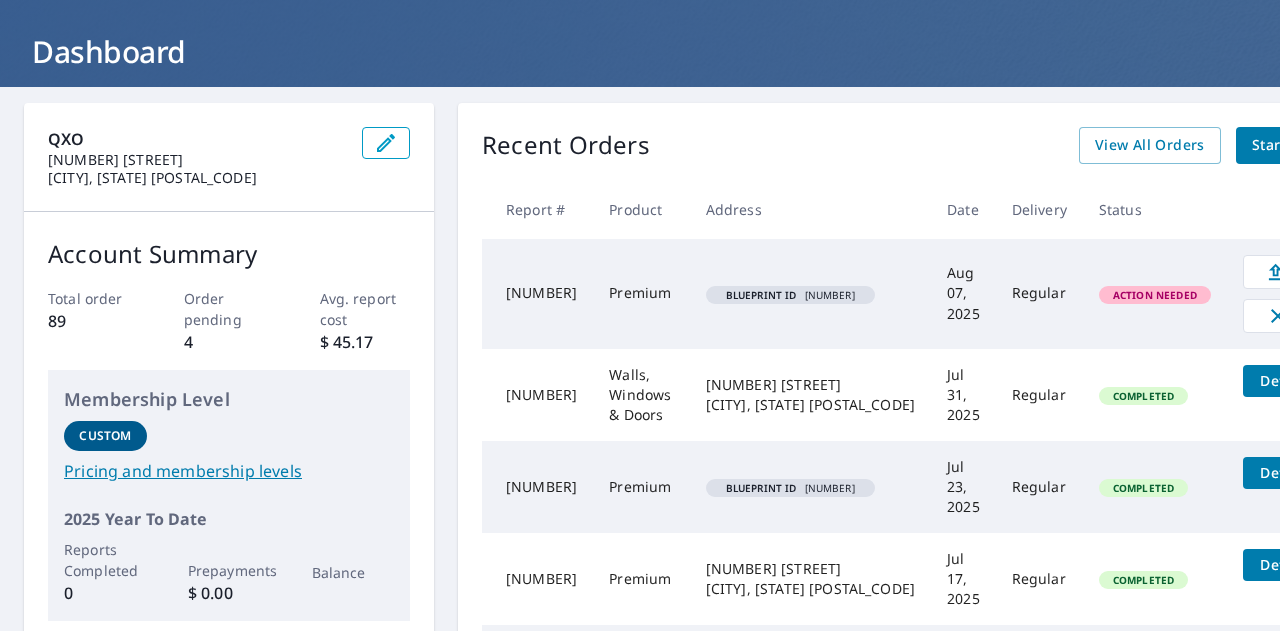 click on "Blueprint ID" at bounding box center (761, 295) 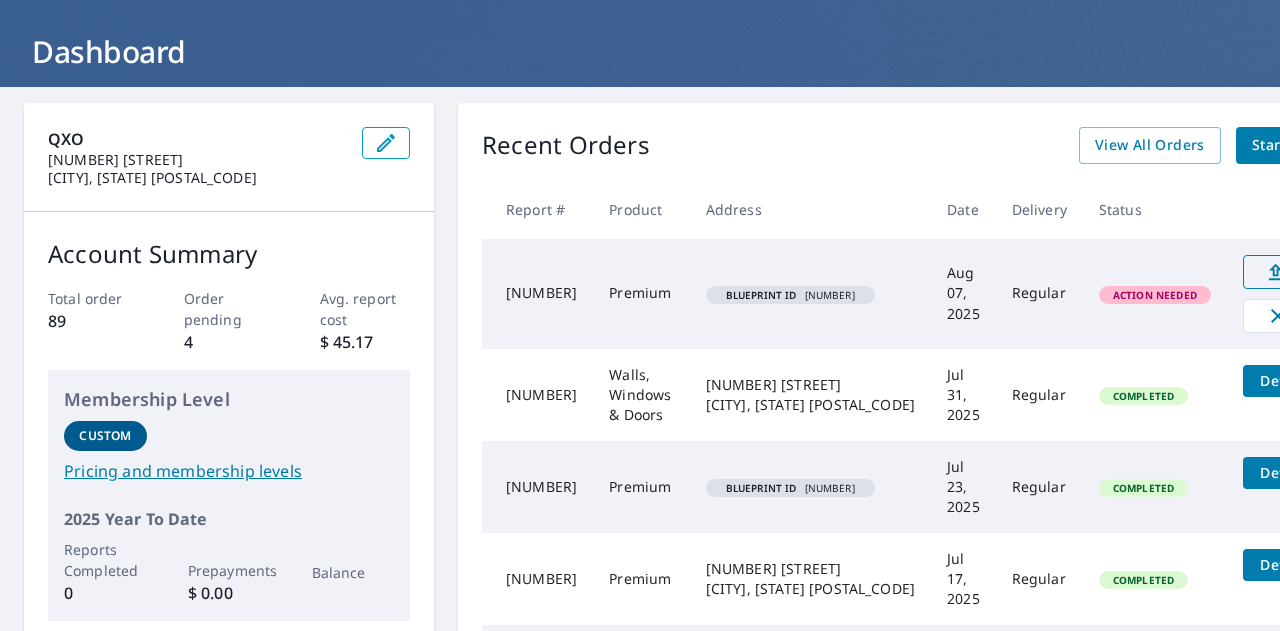 click on "Upload" at bounding box center [1305, 272] 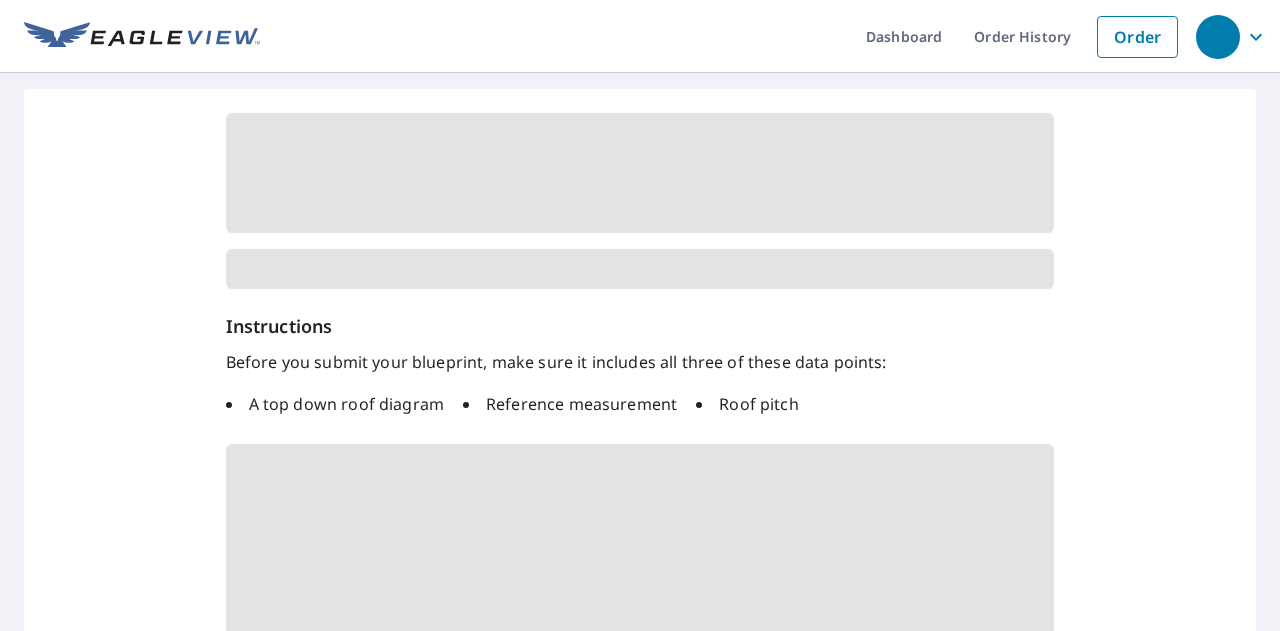 scroll, scrollTop: 0, scrollLeft: 0, axis: both 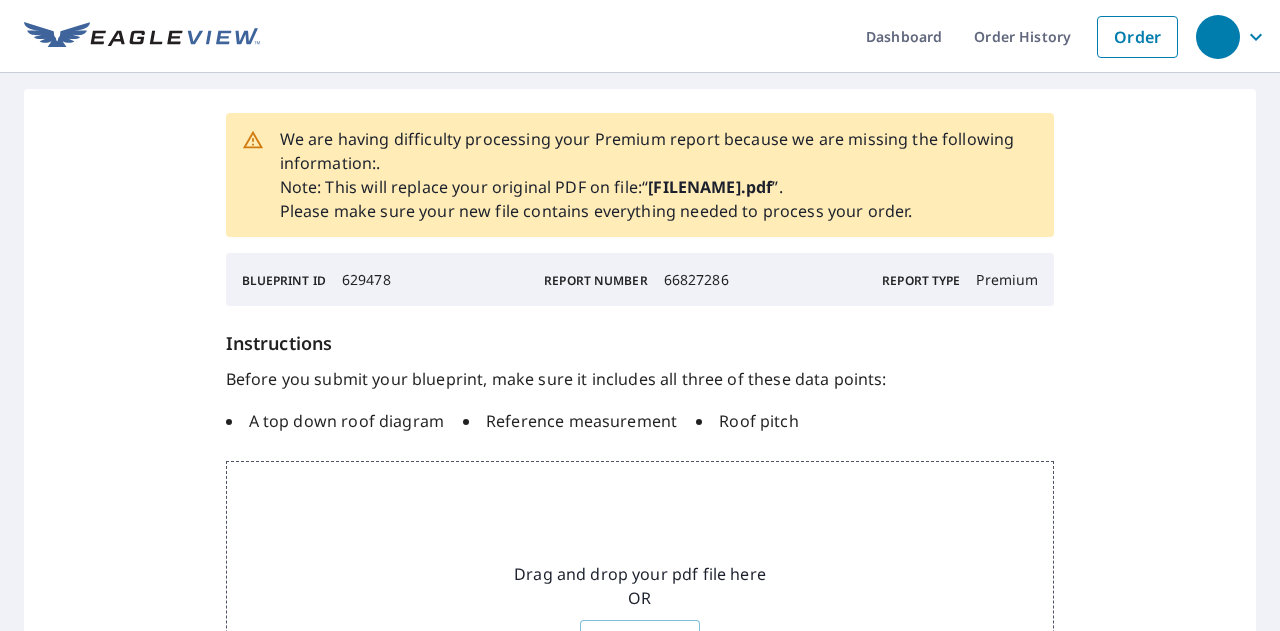 click on "We are having difficulty processing your Premium report because we are missing the following information:  . Note: This will replace your original PDF on file:  “ 3712631208911332484.pdf ”. Please make sure your new file contains everything needed to process your order. Blueprint ID 629478 Report Number 66827286 Report Type Premium Instructions Before you submit your blueprint, make sure it includes all three of these data points: A top down roof diagram Reference measurement Roof pitch Drag and drop your pdf file here OR Browse Files Update Instructions Add/update your original instructions below as needed. This will help us process your order. please include balcony and terrace measurements x ​ Submit If you need help with this request please contact   Customer Service" at bounding box center (640, 591) 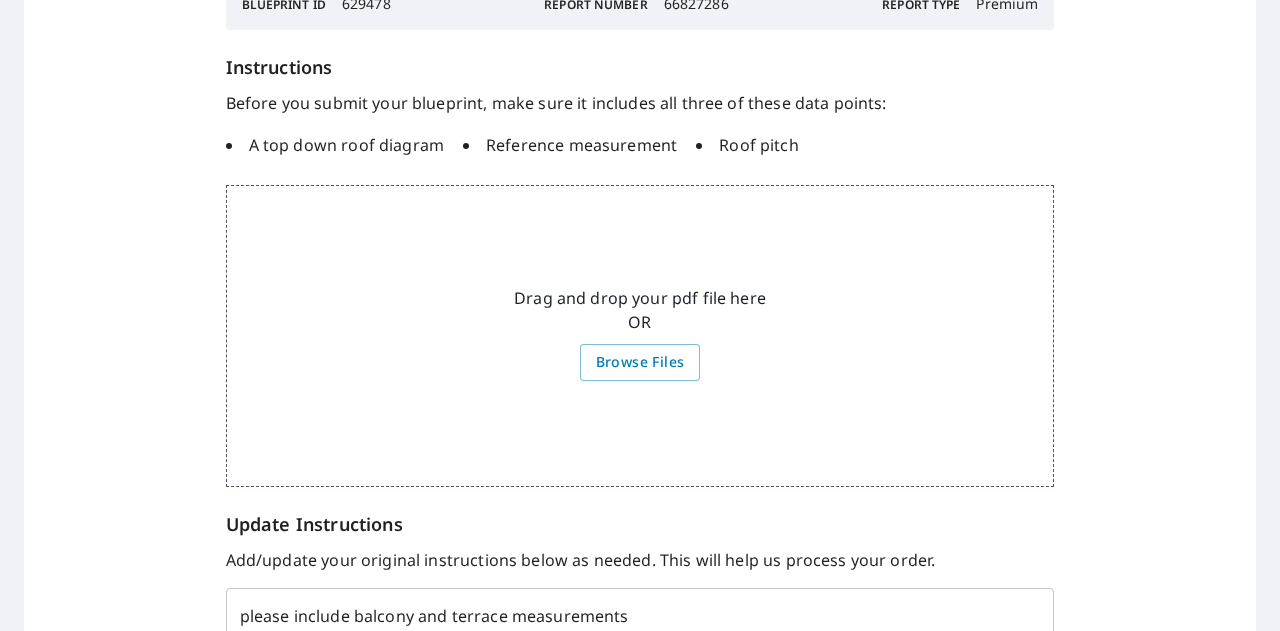 scroll, scrollTop: 320, scrollLeft: 0, axis: vertical 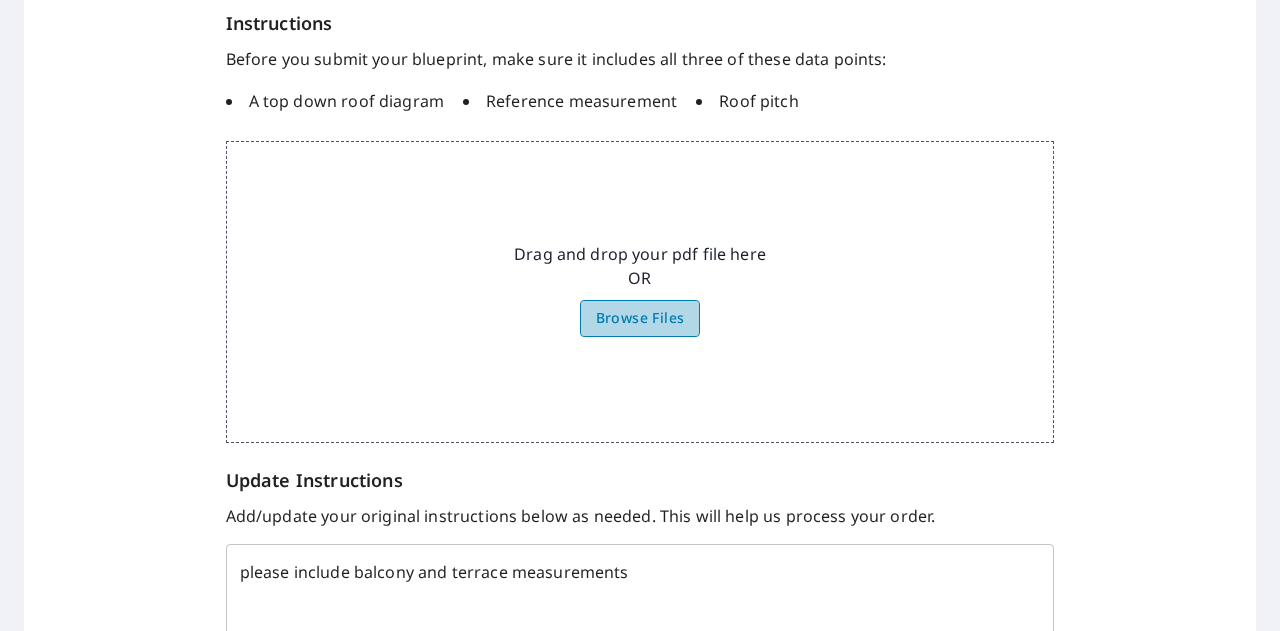 click on "Browse Files" 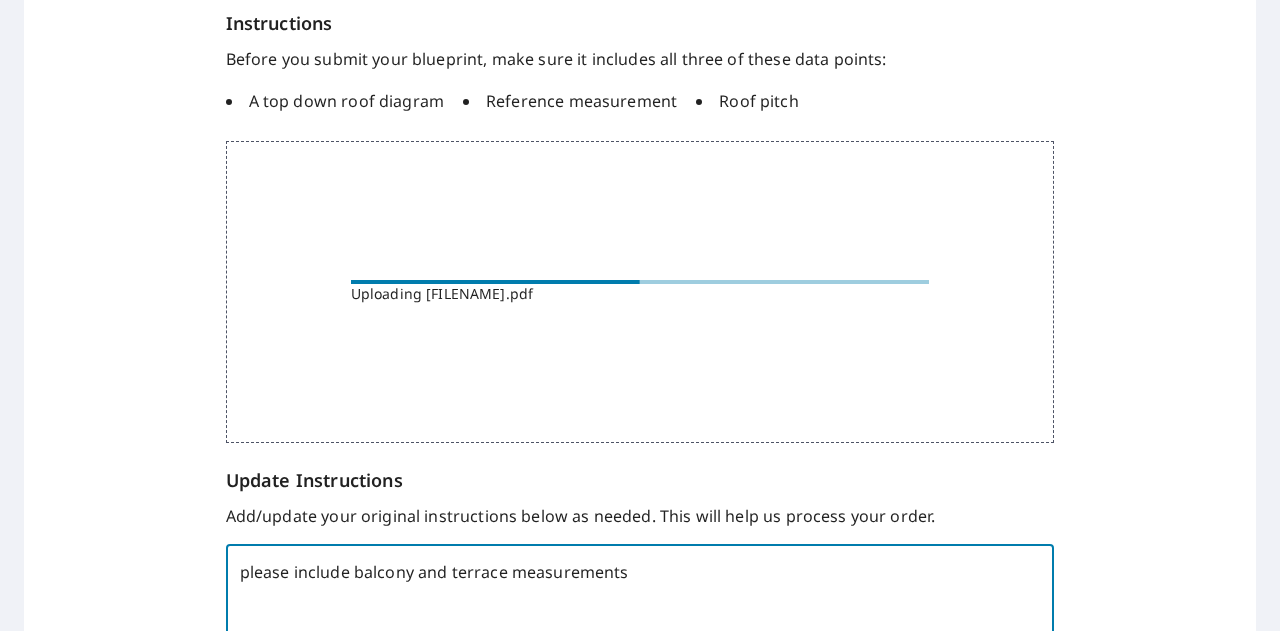 click on "please include balcony and terrace measurements" at bounding box center (640, 593) 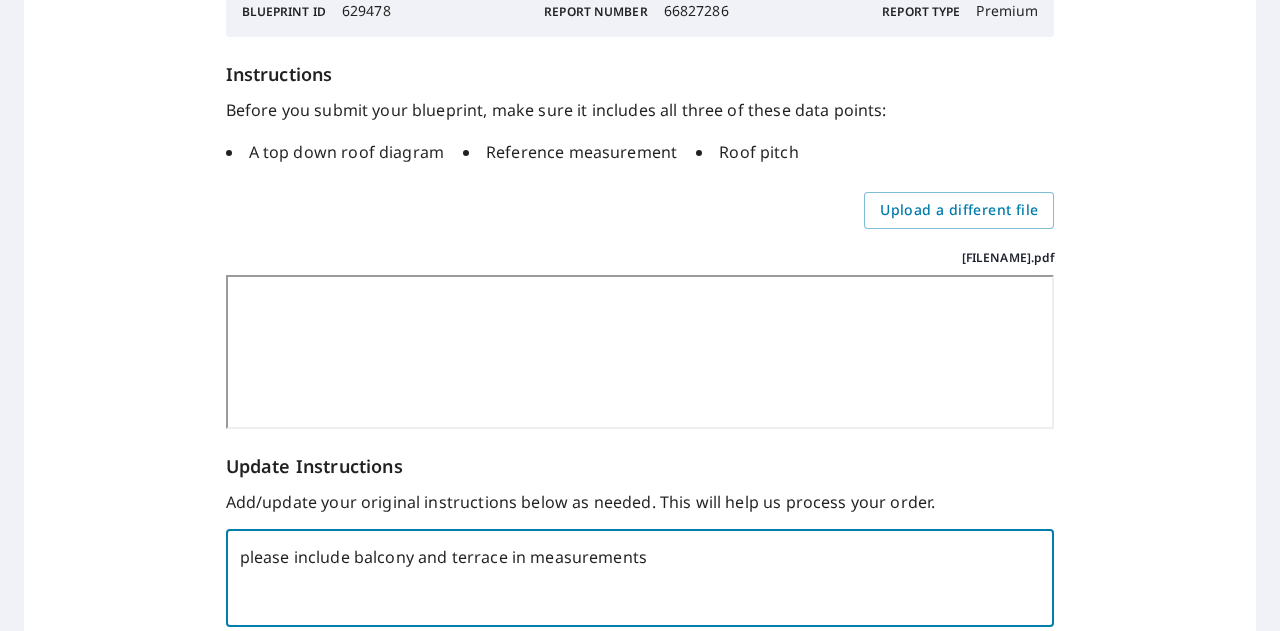 scroll, scrollTop: 370, scrollLeft: 0, axis: vertical 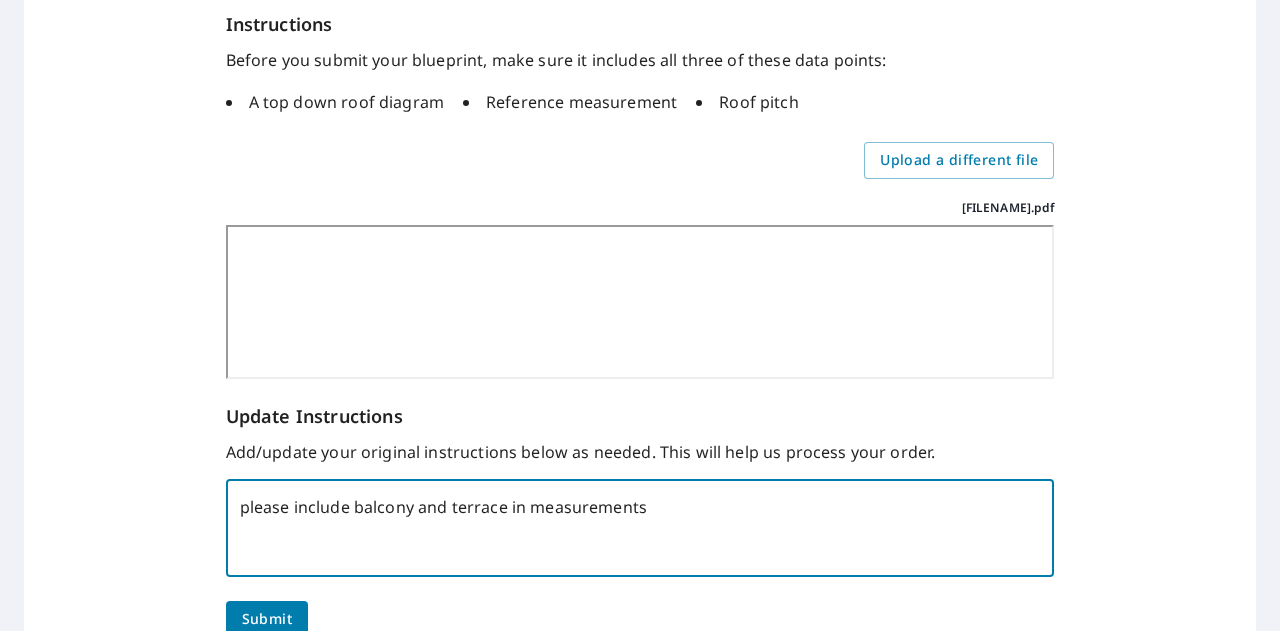 type on "please include balcony and terrace in measurements" 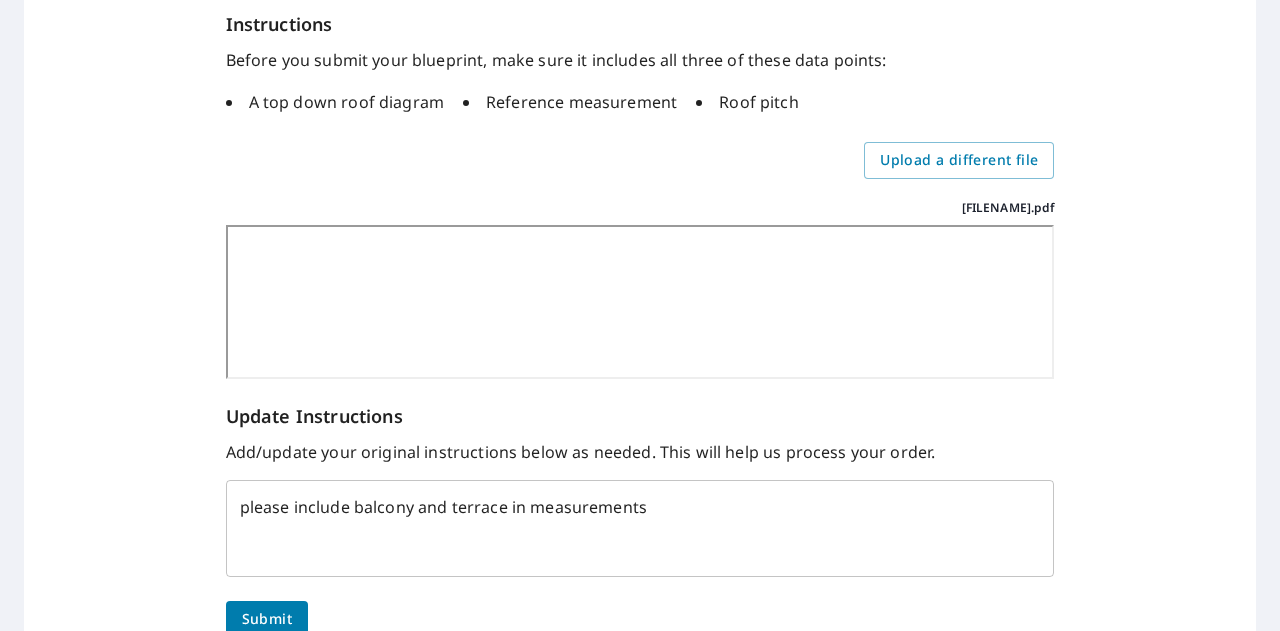 click on "We are having difficulty processing your Premium report because we are missing the following information:  . Note: This will replace your original PDF on file:  “ 3712631208911332484.pdf ”. Please make sure your new file contains everything needed to process your order. Blueprint ID 629478 Report Number 66827286 Report Type Premium Instructions Before you submit your blueprint, make sure it includes all three of these data points: A top down roof diagram Reference measurement Roof pitch Upload a different file 3712631208911332484.pdf 3712631208911332484.pdf Update Instructions Add/update your original instructions below as needed. This will help us process your order. please include balcony and terrace in measurements x ​ Submit If you need help with this request please contact   Customer Service" at bounding box center (640, 239) 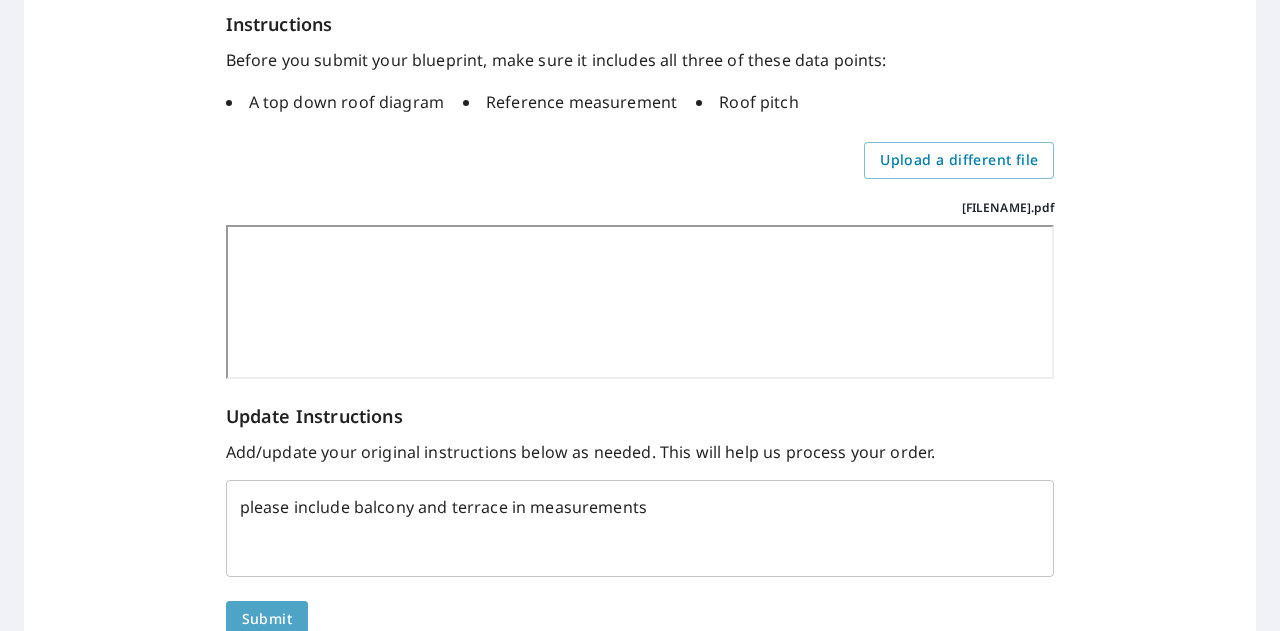 click on "Submit" at bounding box center (267, 619) 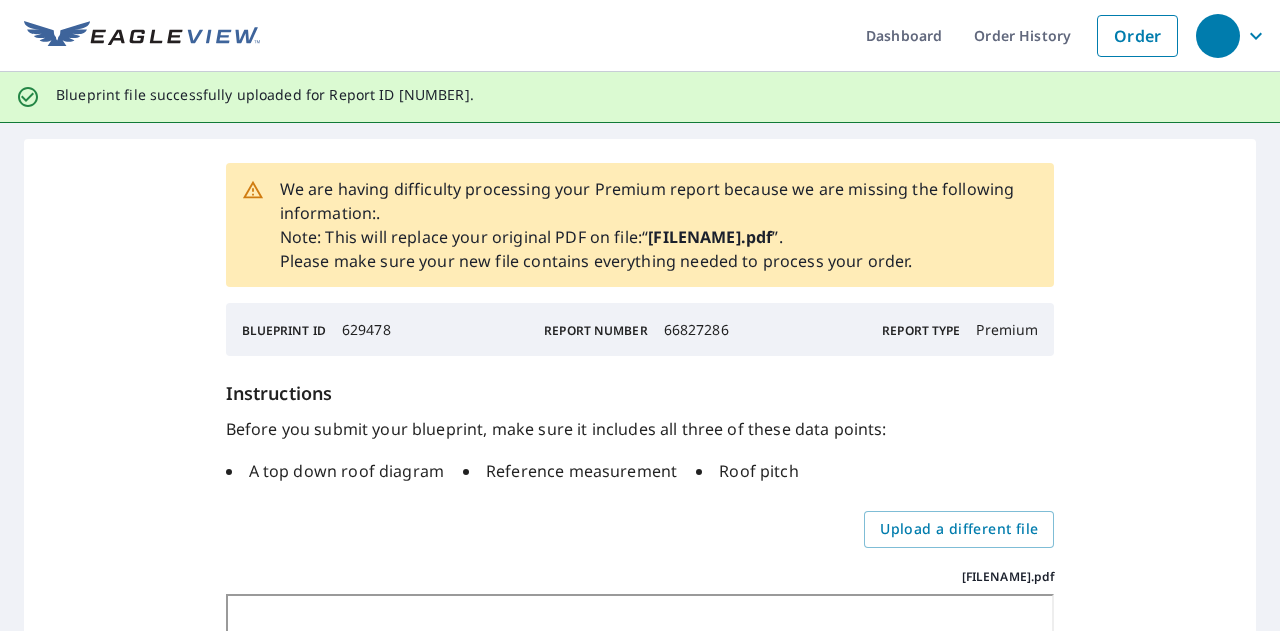 scroll, scrollTop: 0, scrollLeft: 0, axis: both 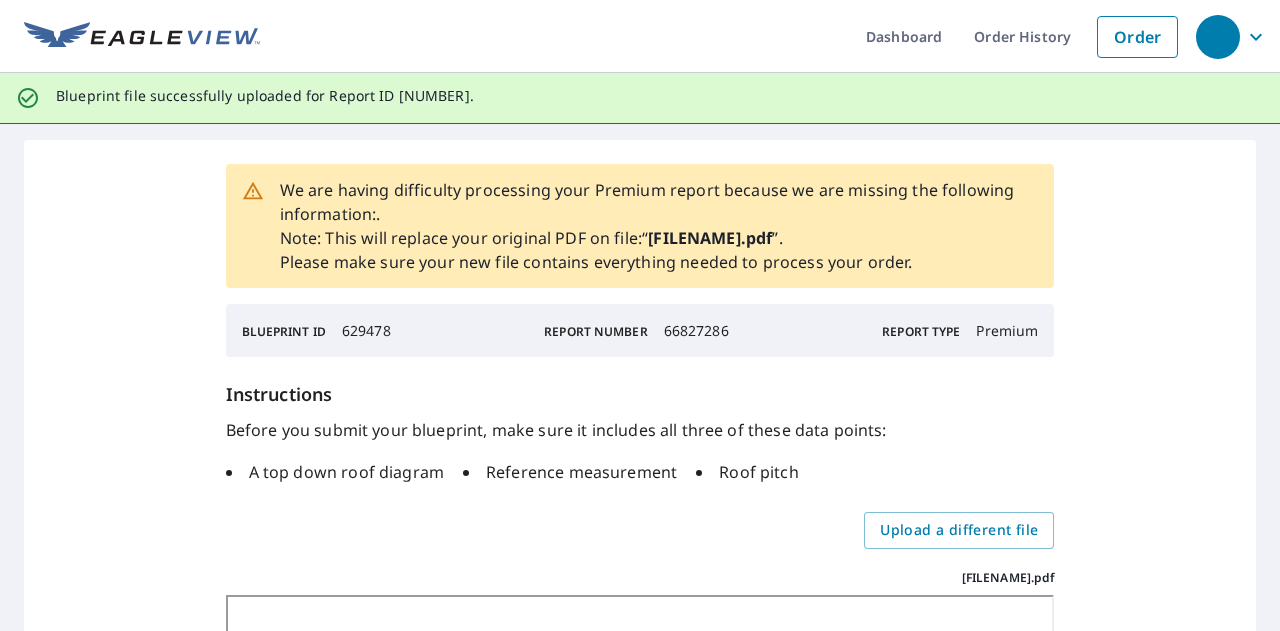 click on "We are having difficulty processing your Premium report because we are missing the following information:  . Note: This will replace your original PDF on file:  “ 3712631208911332484.pdf ”. Please make sure your new file contains everything needed to process your order. Blueprint ID 629478 Report Number 66827286 Report Type Premium Instructions Before you submit your blueprint, make sure it includes all three of these data points: A top down roof diagram Reference measurement Roof pitch Upload a different file 3712631208911332484.pdf 3712631208911332484.pdf Update Instructions Add/update your original instructions below as needed. This will help us process your order. please include balcony and terrace in measurements x ​ Submit If you need help with this request please contact   Customer Service" at bounding box center (640, 609) 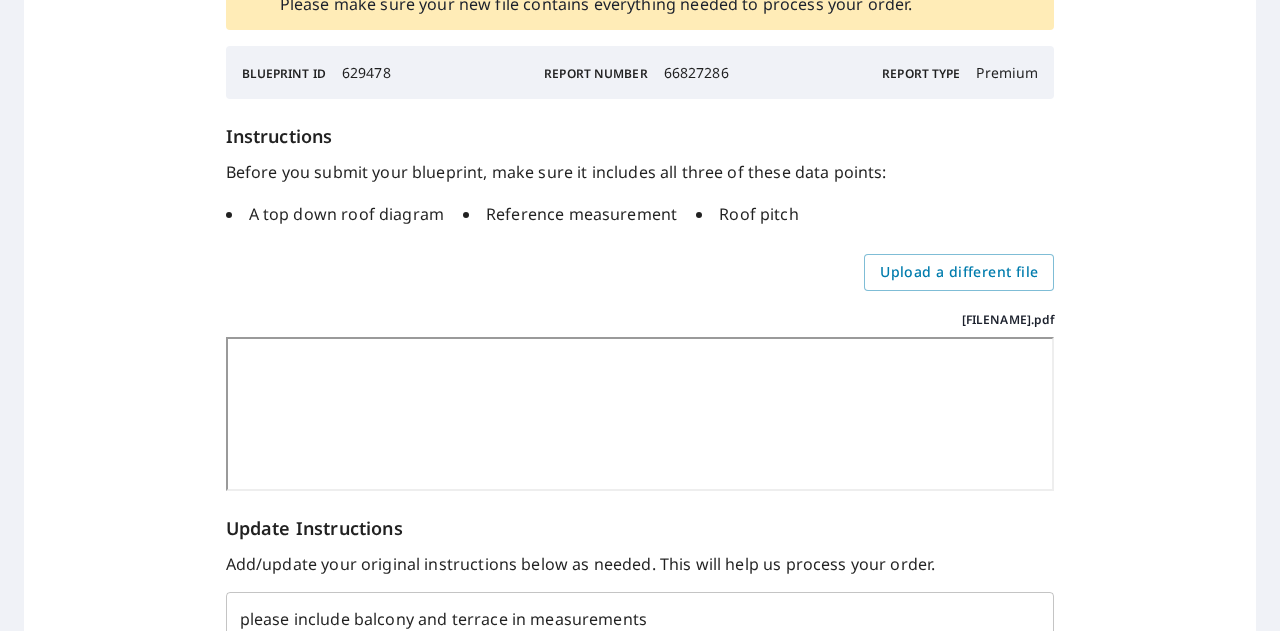 scroll, scrollTop: 360, scrollLeft: 0, axis: vertical 